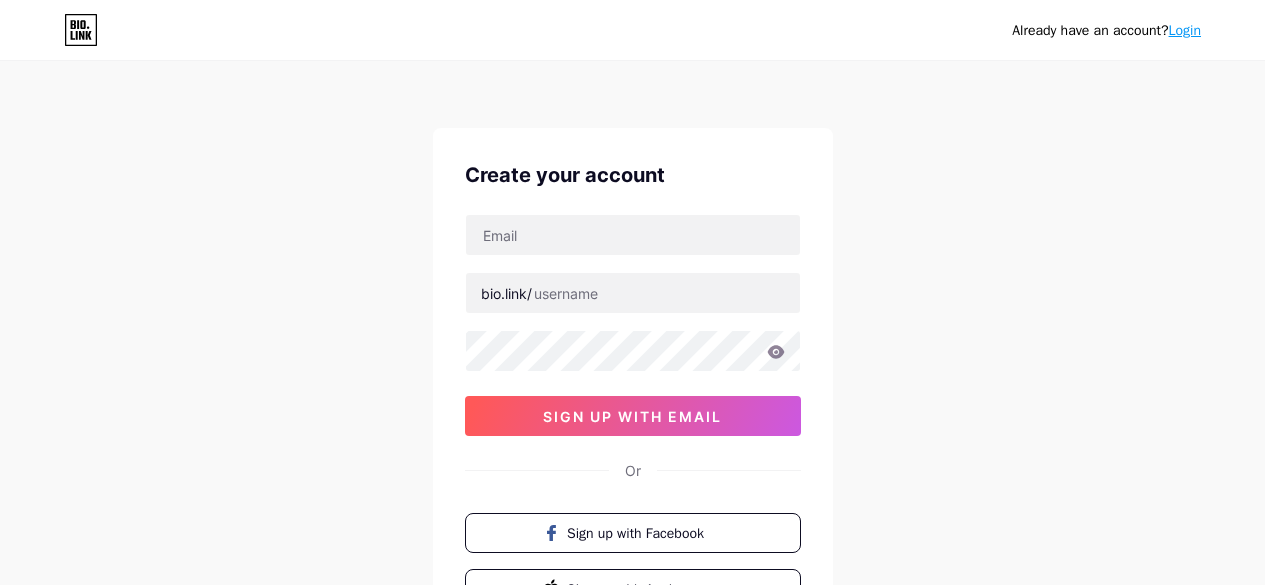 scroll, scrollTop: 0, scrollLeft: 0, axis: both 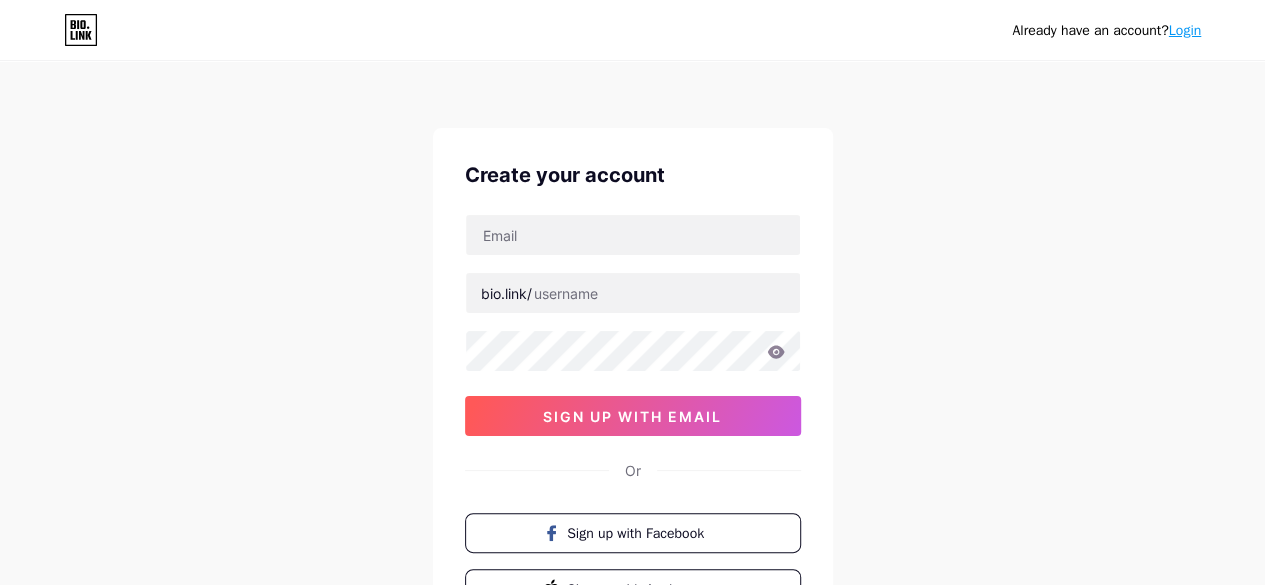 type on "[WEBSITE]@[DOMAIN].com" 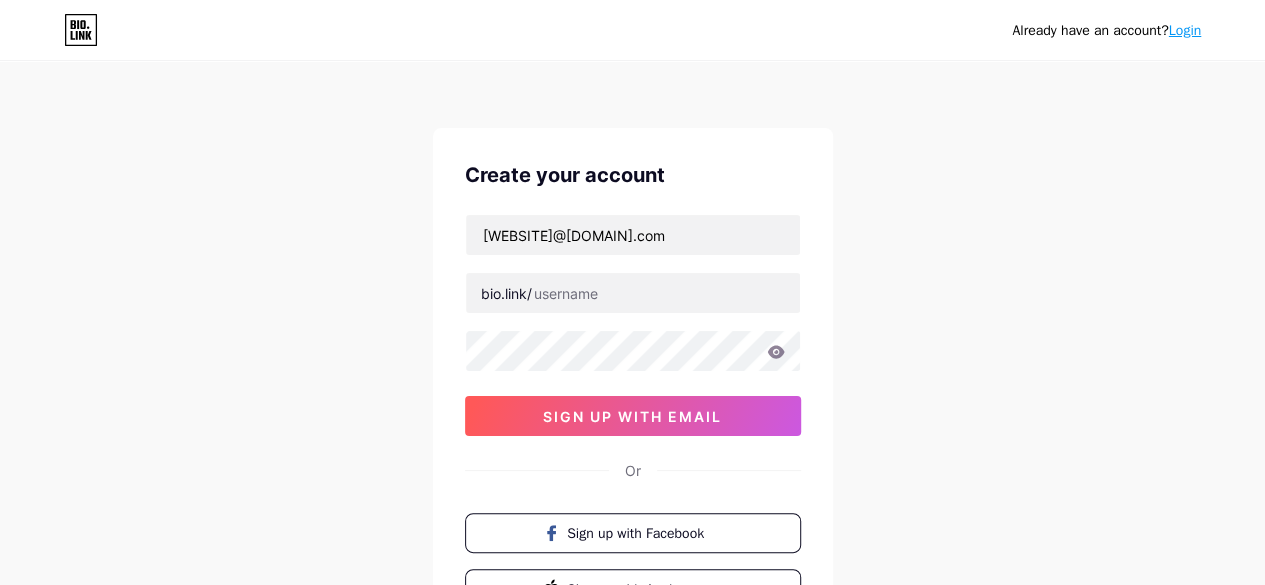 drag, startPoint x: 584, startPoint y: 241, endPoint x: 434, endPoint y: 243, distance: 150.01334 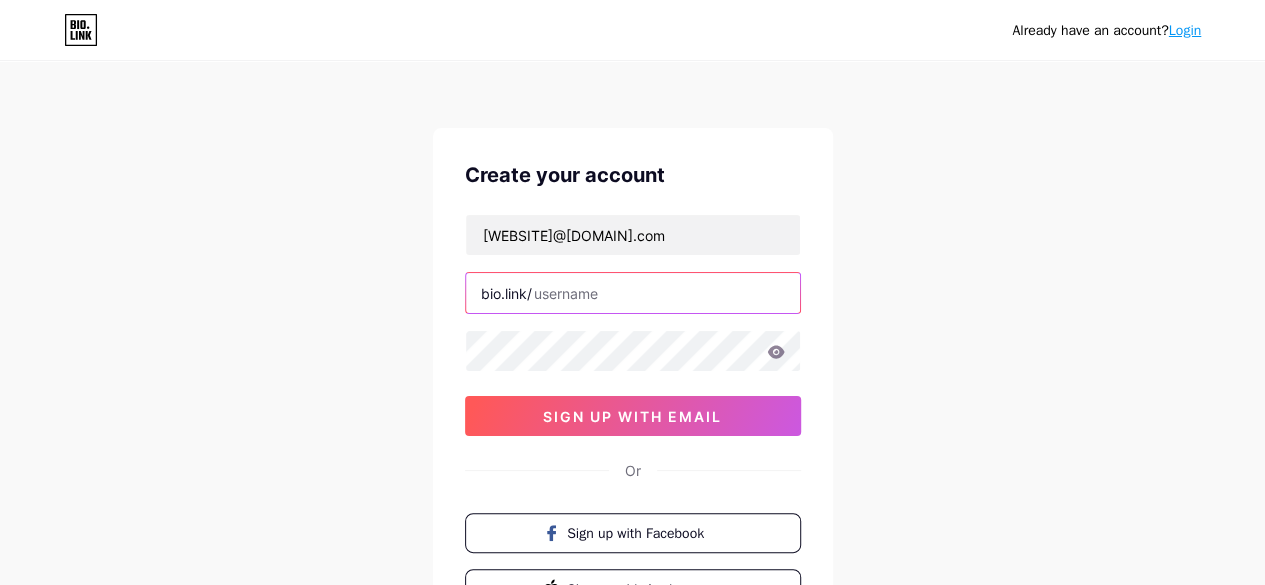 click at bounding box center [633, 293] 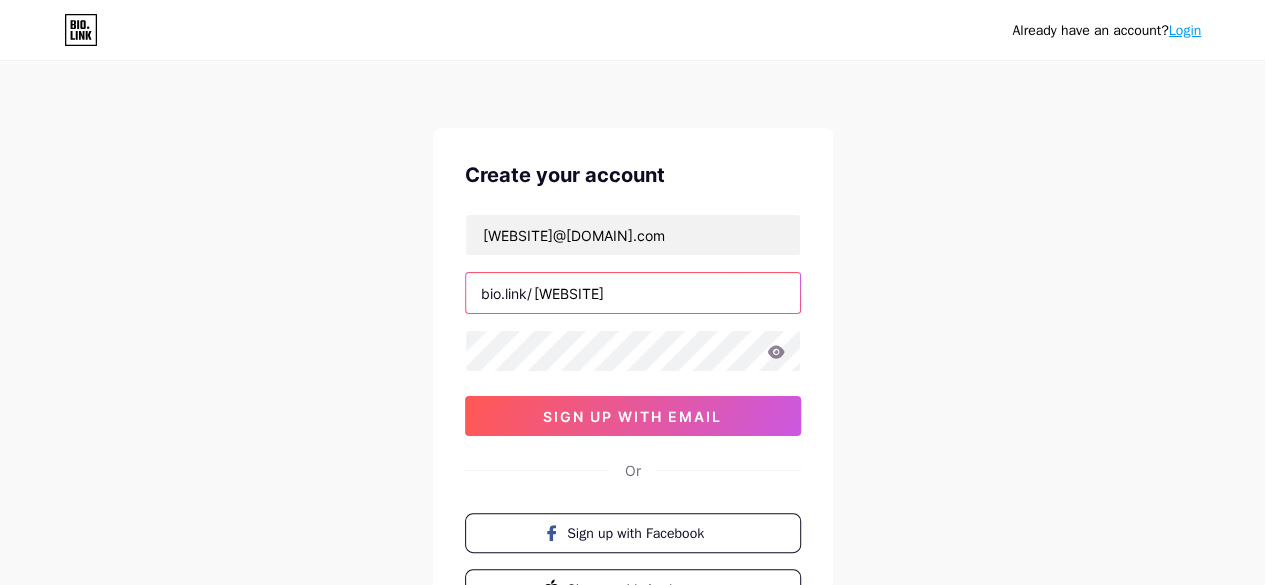 type on "[WEBSITE]" 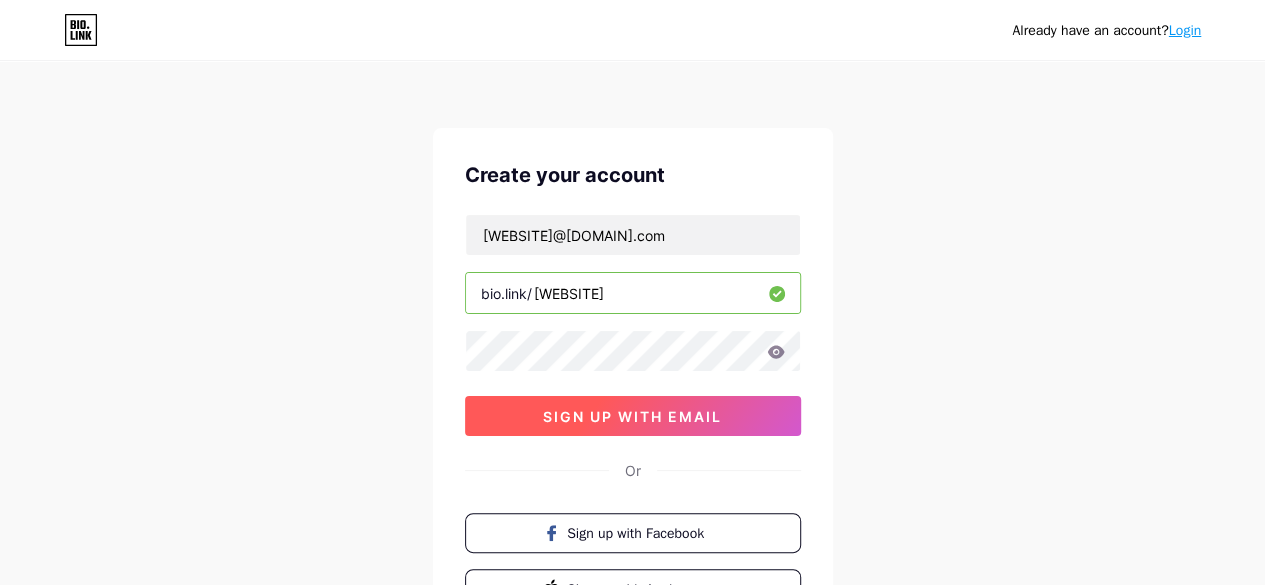 click on "sign up with email" at bounding box center (633, 416) 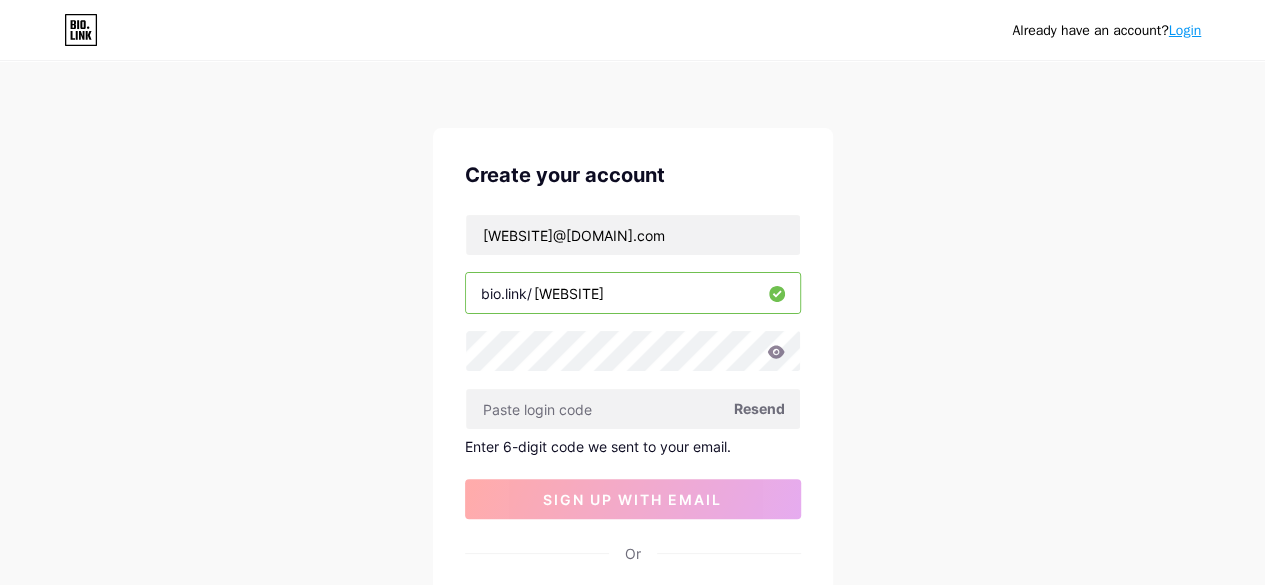 click on "Enter 6-digit code we sent to your email." at bounding box center (633, 446) 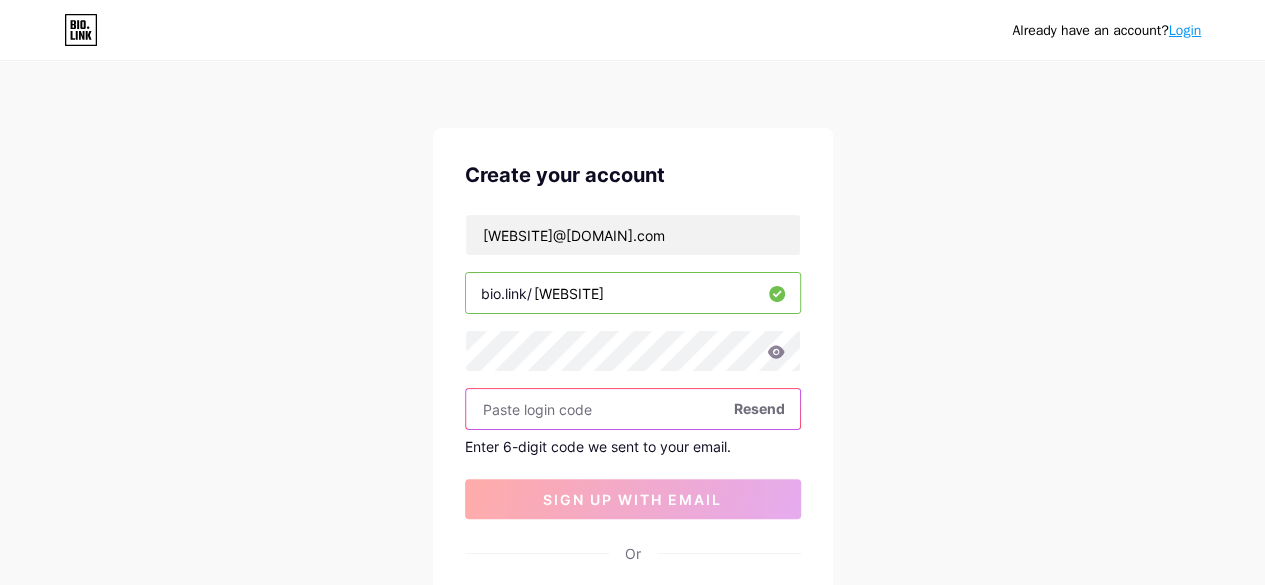 click at bounding box center (633, 409) 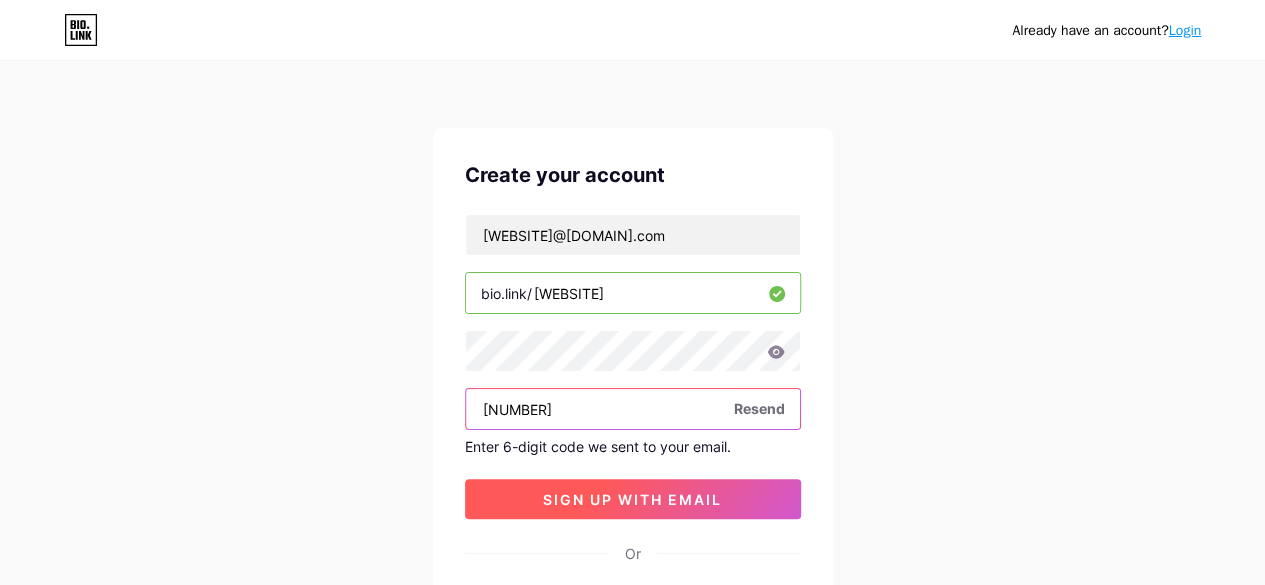 type on "[NUMBER]" 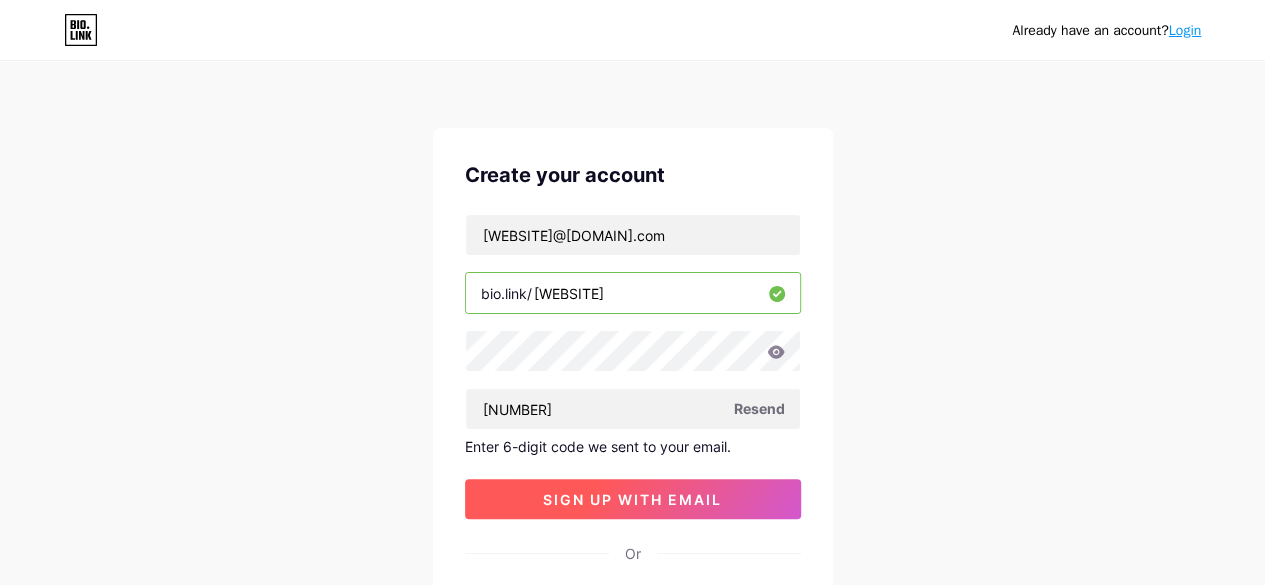 click on "sign up with email" at bounding box center (633, 499) 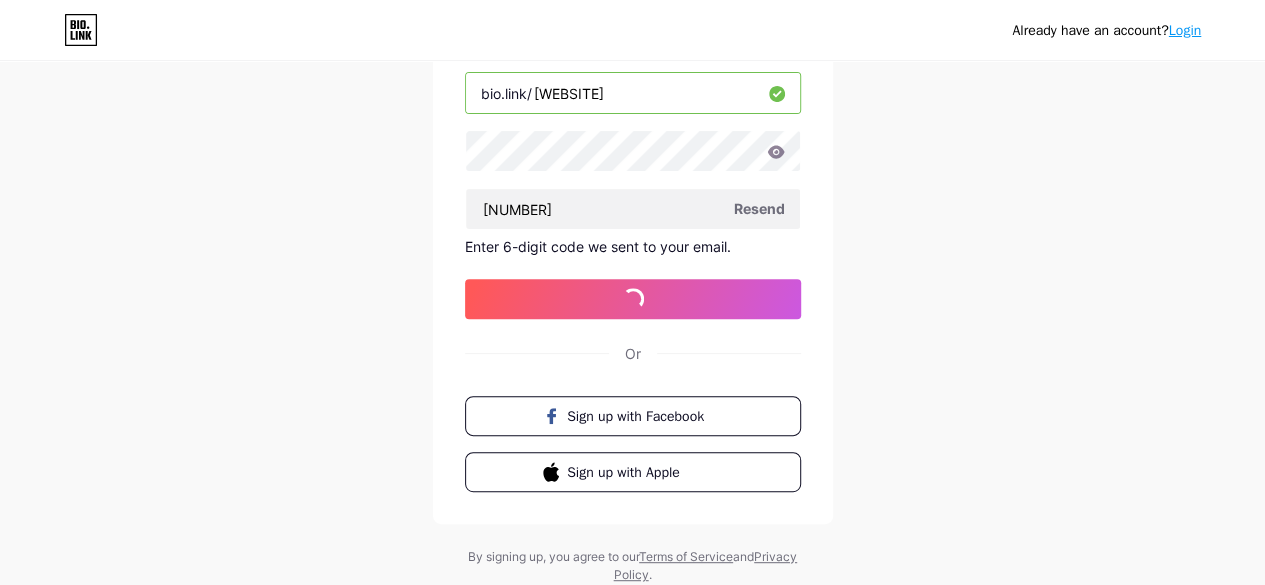 scroll, scrollTop: 0, scrollLeft: 0, axis: both 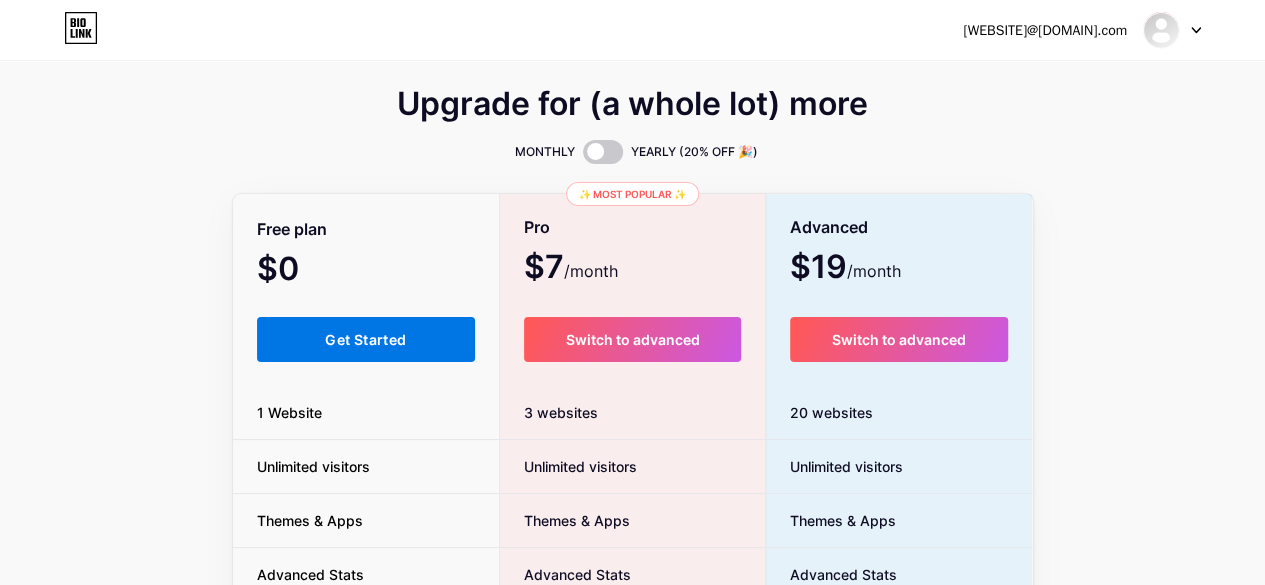 click on "Get Started" at bounding box center (366, 339) 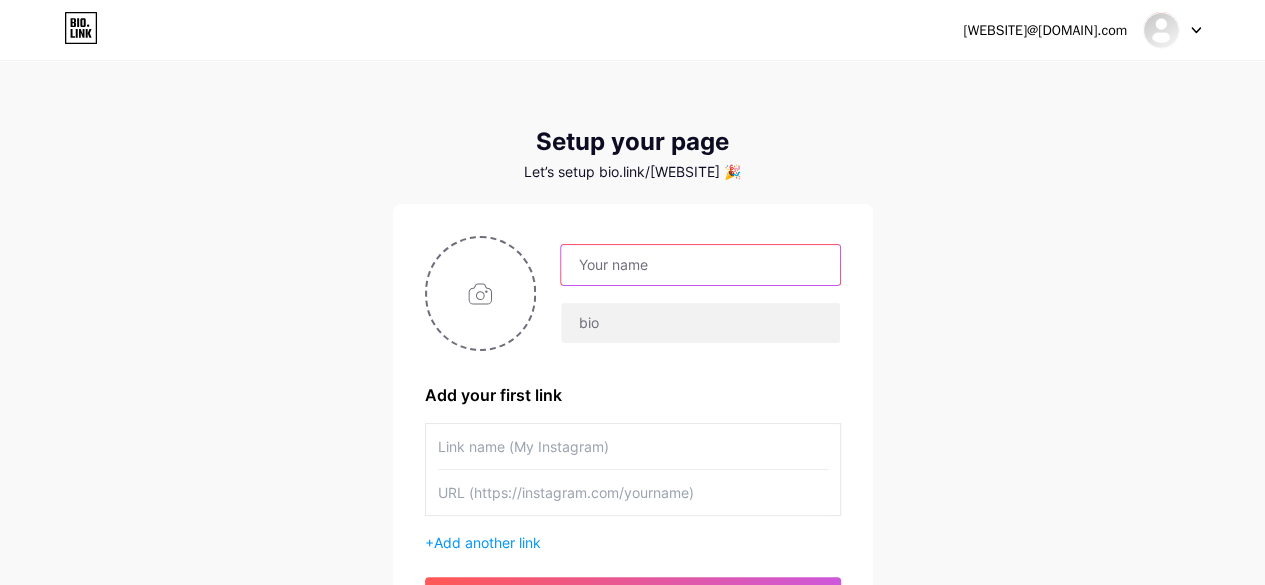 click at bounding box center (700, 265) 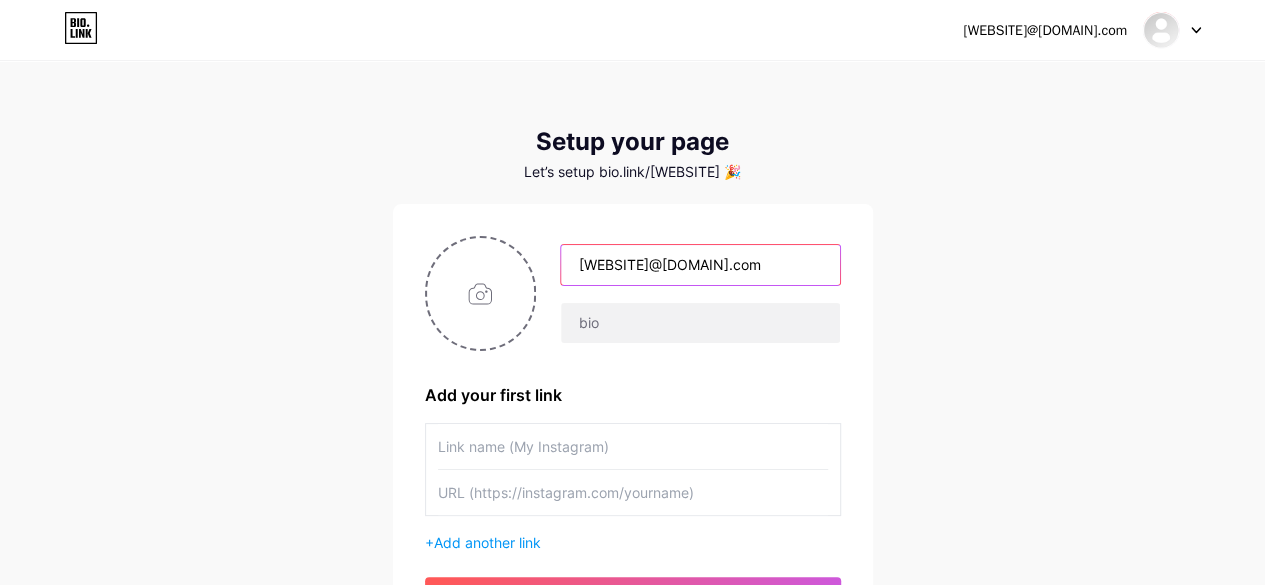 drag, startPoint x: 683, startPoint y: 265, endPoint x: 865, endPoint y: 293, distance: 184.14125 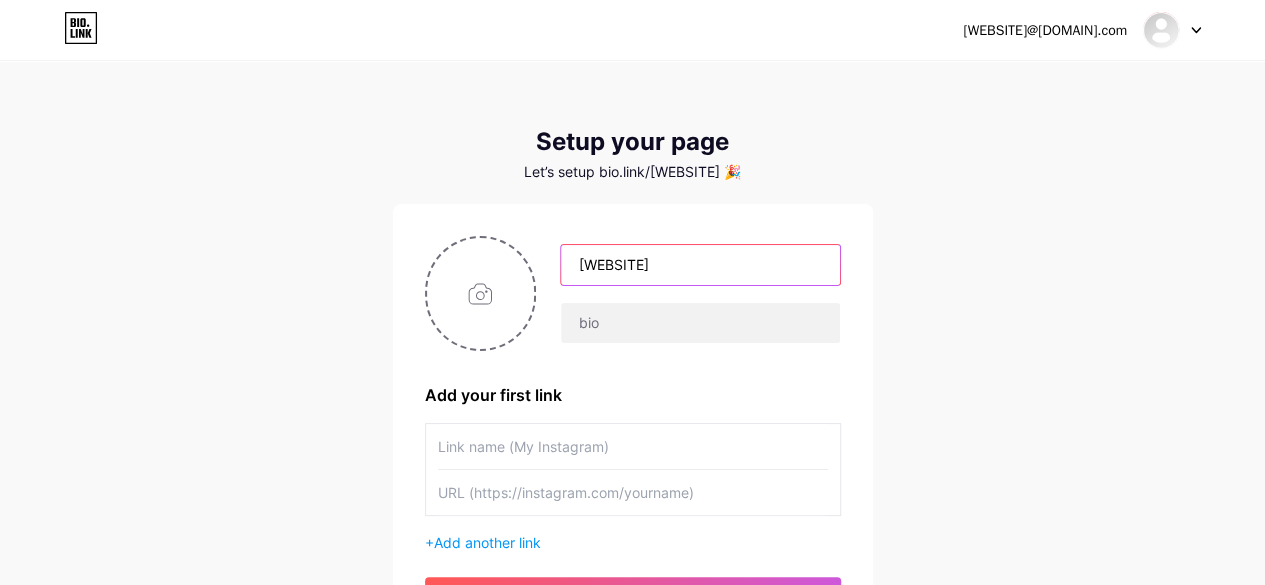 click on "[WEBSITE]" at bounding box center [700, 265] 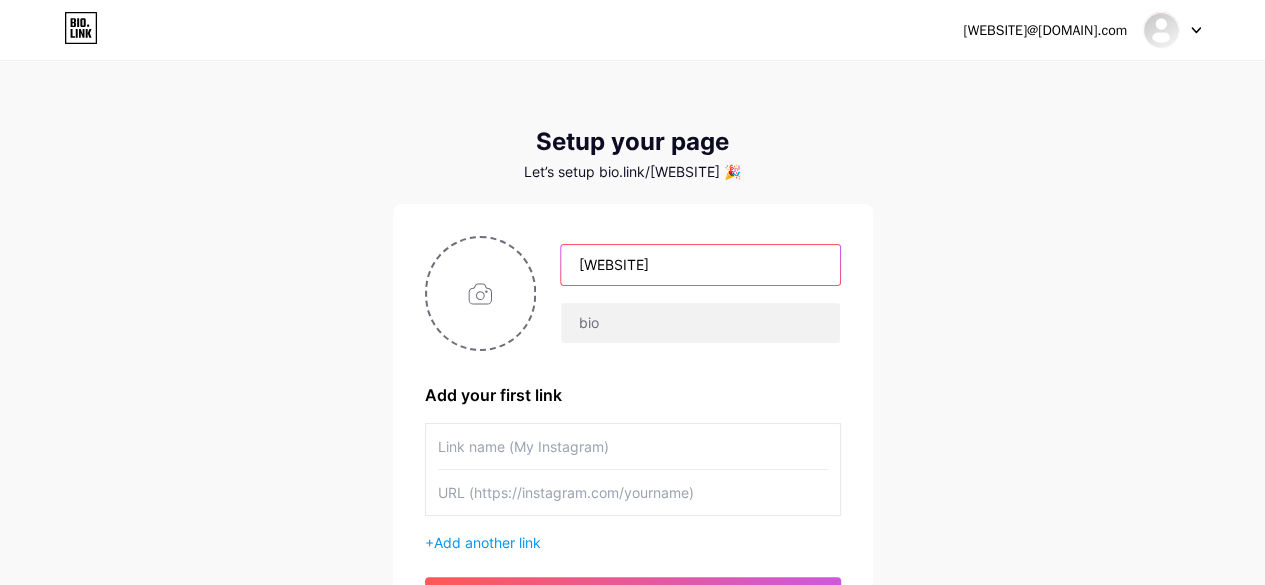 type on "[WEBSITE]" 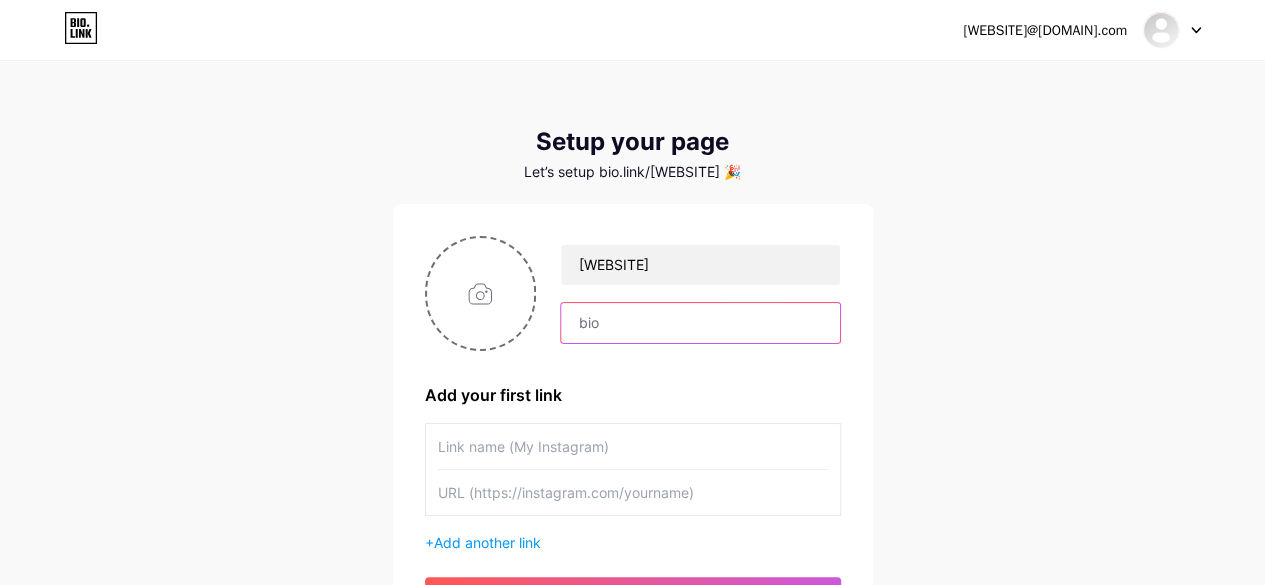 click at bounding box center (700, 323) 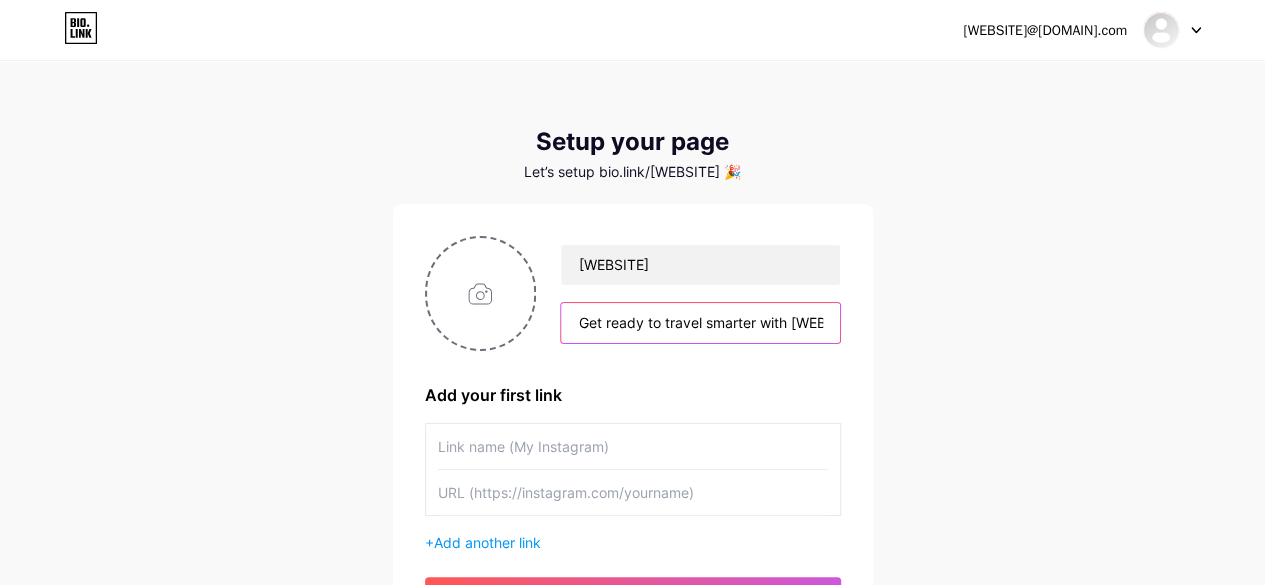 scroll, scrollTop: 0, scrollLeft: 1208, axis: horizontal 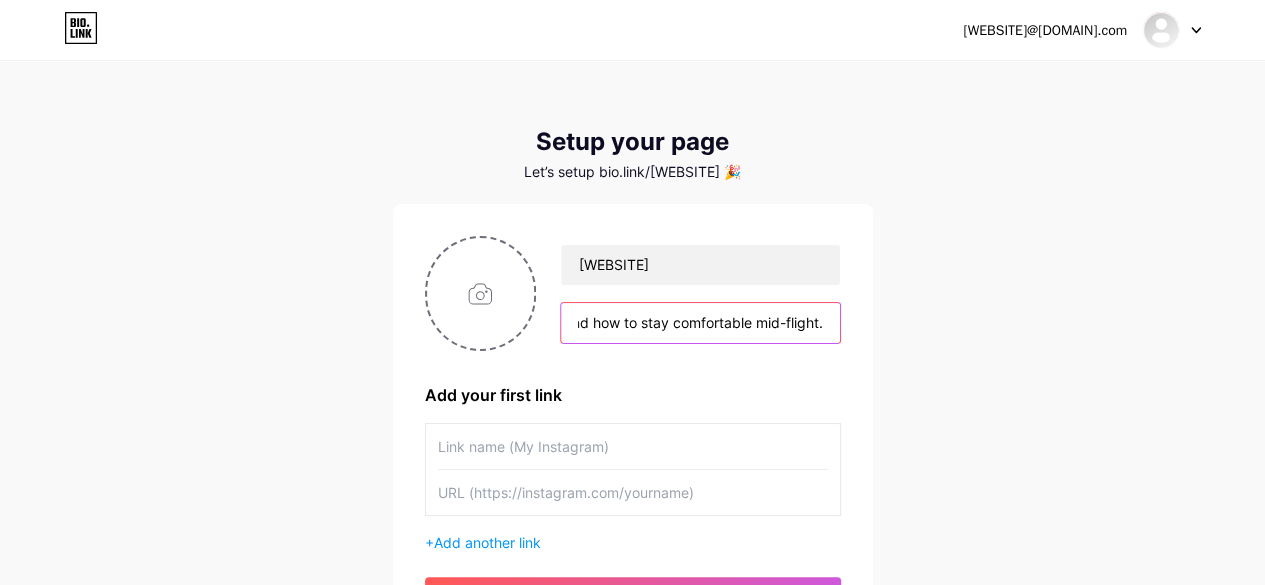 type on "Get ready to travel smarter with [WEBSITE], your all-in-one hub for airport and airline insights. Learn how to get through customs quickly, which carriers offer the best service, and how to stay comfortable mid-flight." 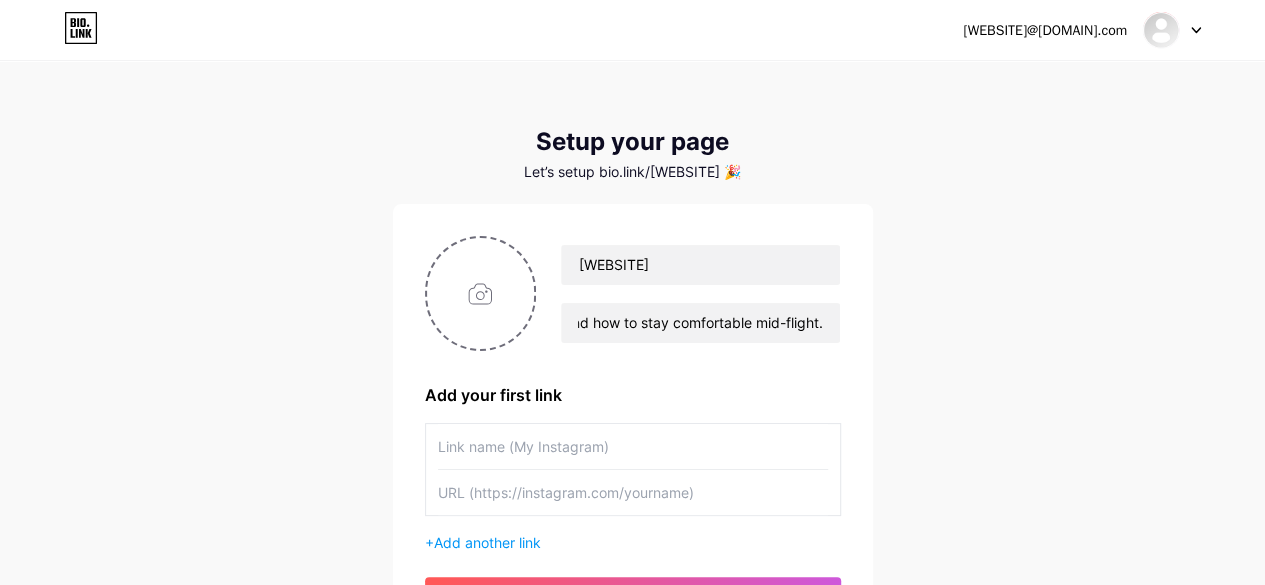 click at bounding box center [633, 446] 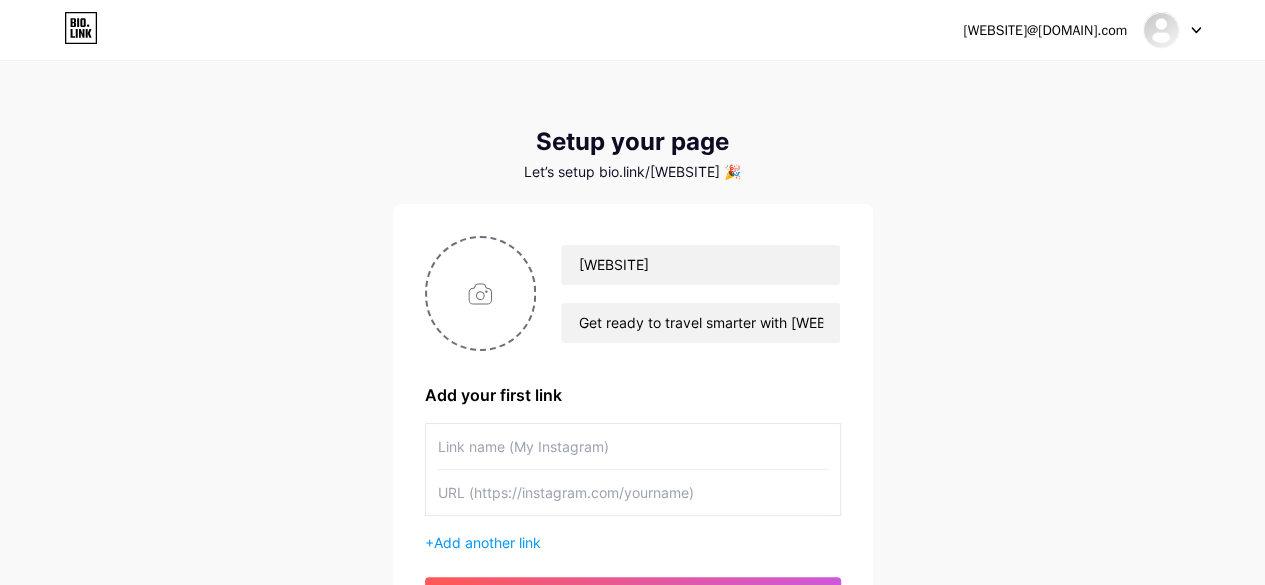 click at bounding box center (633, 492) 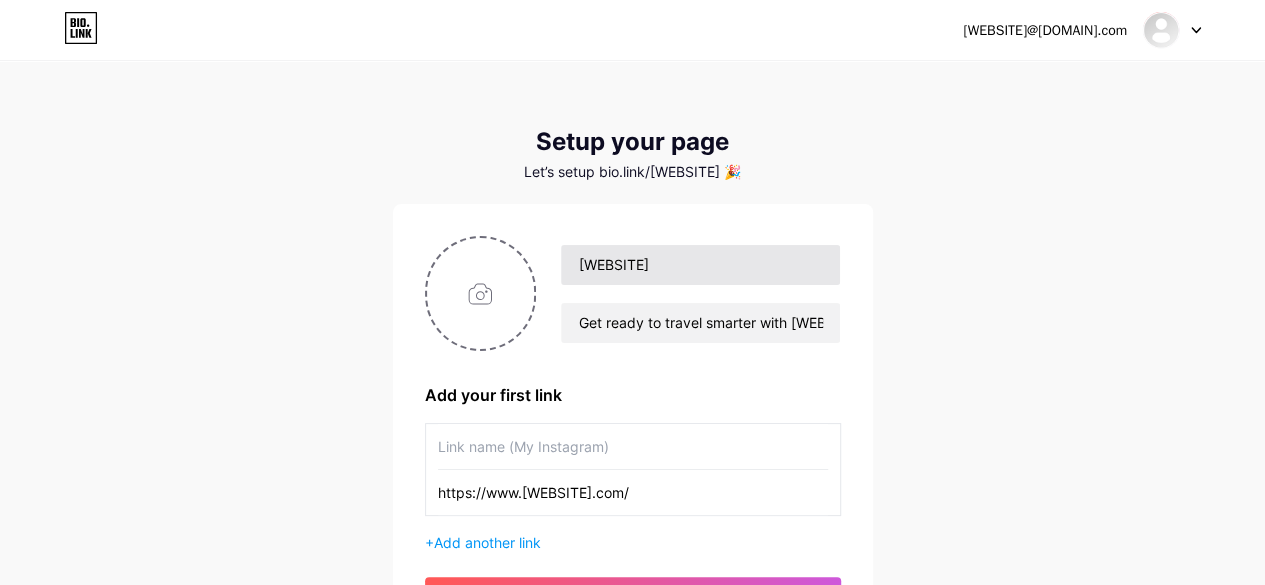 type on "https://www.[WEBSITE].com/" 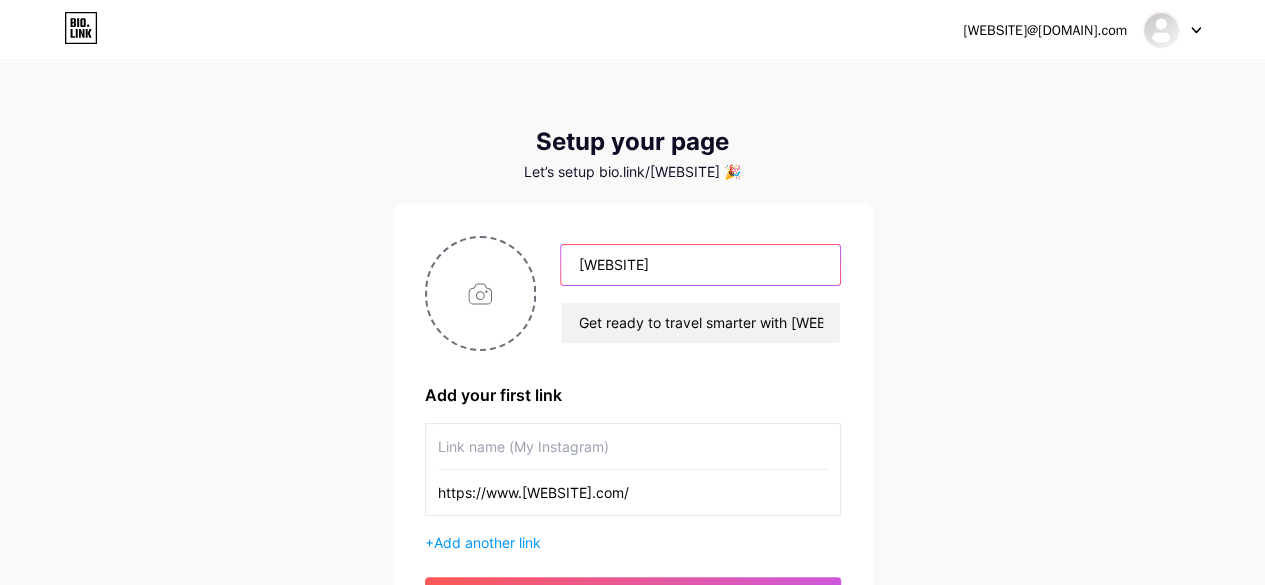 drag, startPoint x: 685, startPoint y: 273, endPoint x: 556, endPoint y: 269, distance: 129.062 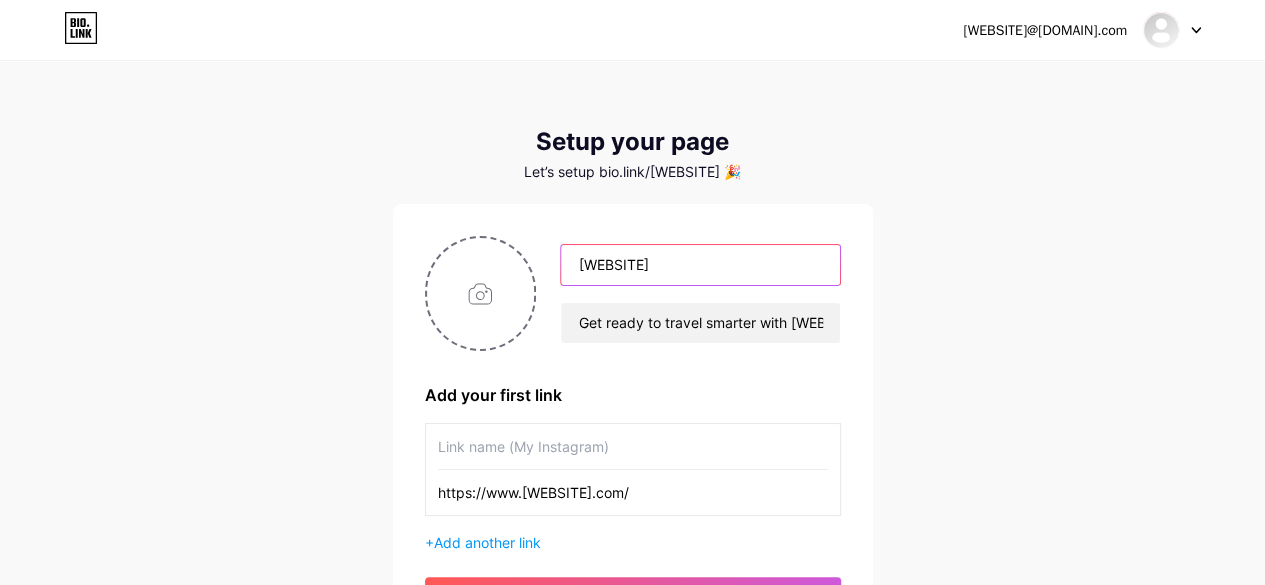 click on "[WEBSITE] Get ready to travel smarter with [WEBSITE], your all-in-one hub for airport and airline insights. Learn how to get through customs quickly, which carriers offer the best service, and how to stay comfortable mid-flight." at bounding box center [688, 294] 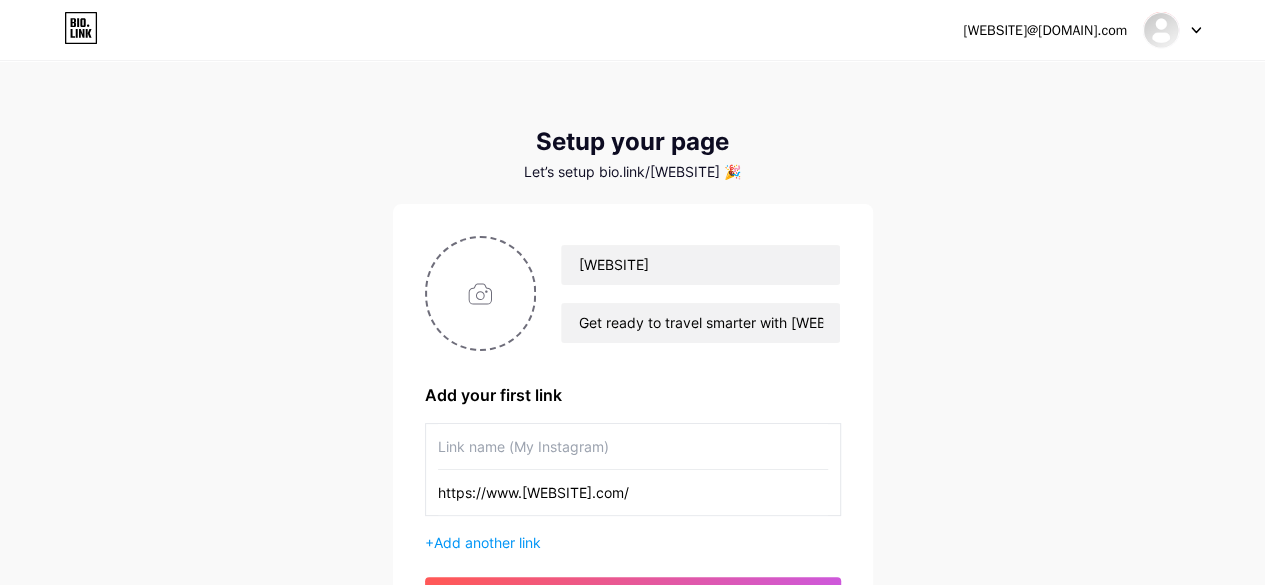 click at bounding box center [633, 446] 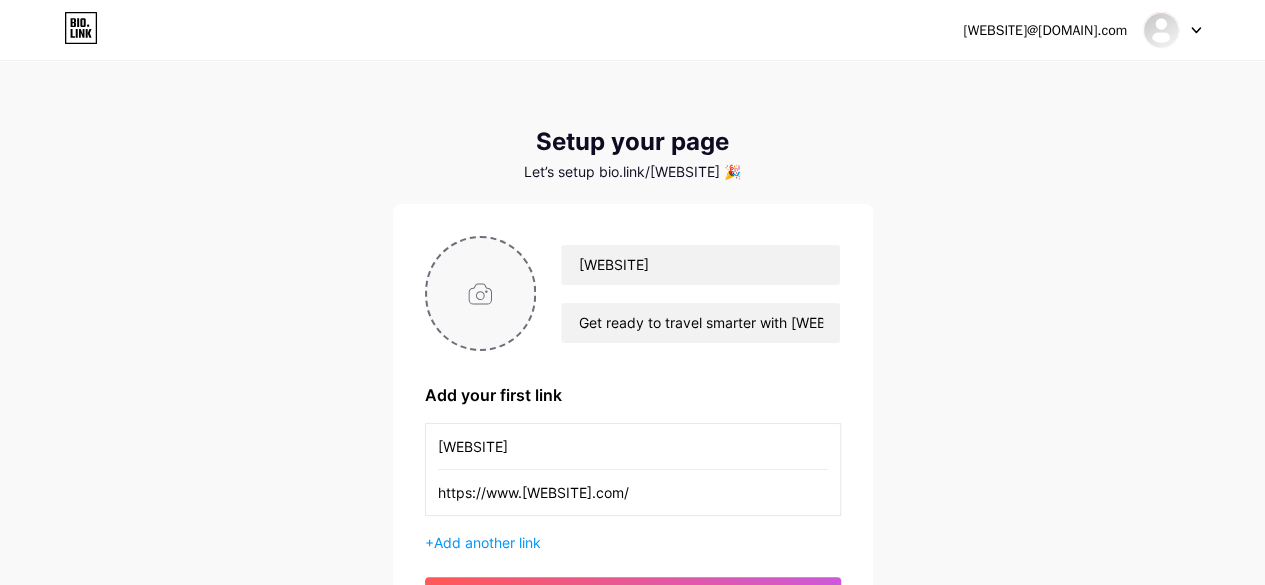 type on "[WEBSITE]" 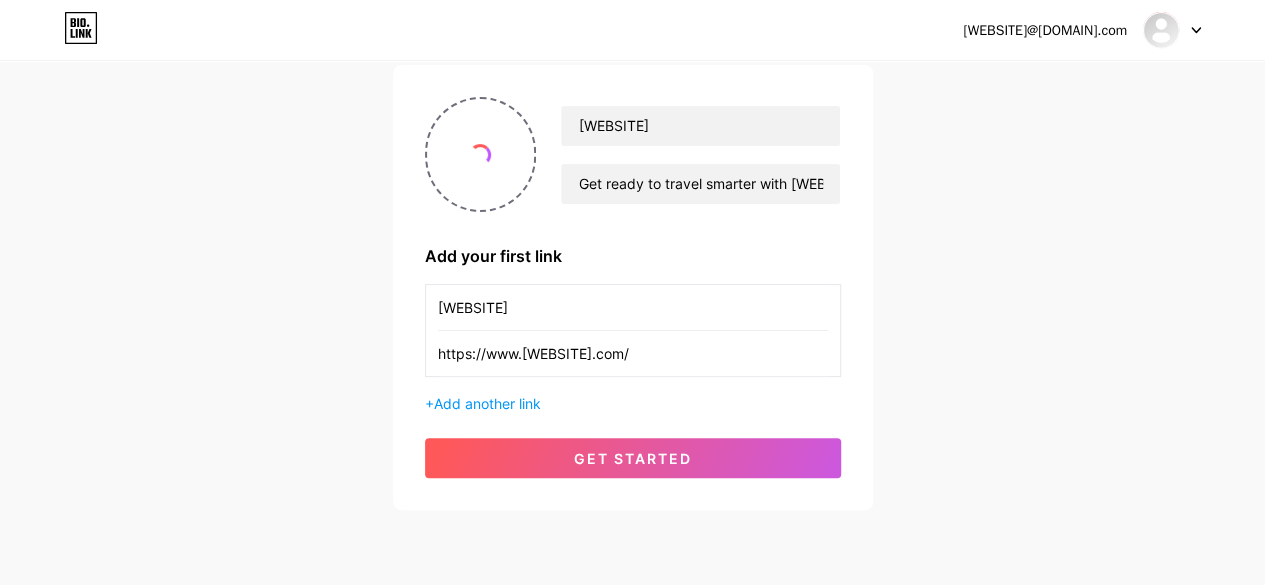 scroll, scrollTop: 206, scrollLeft: 0, axis: vertical 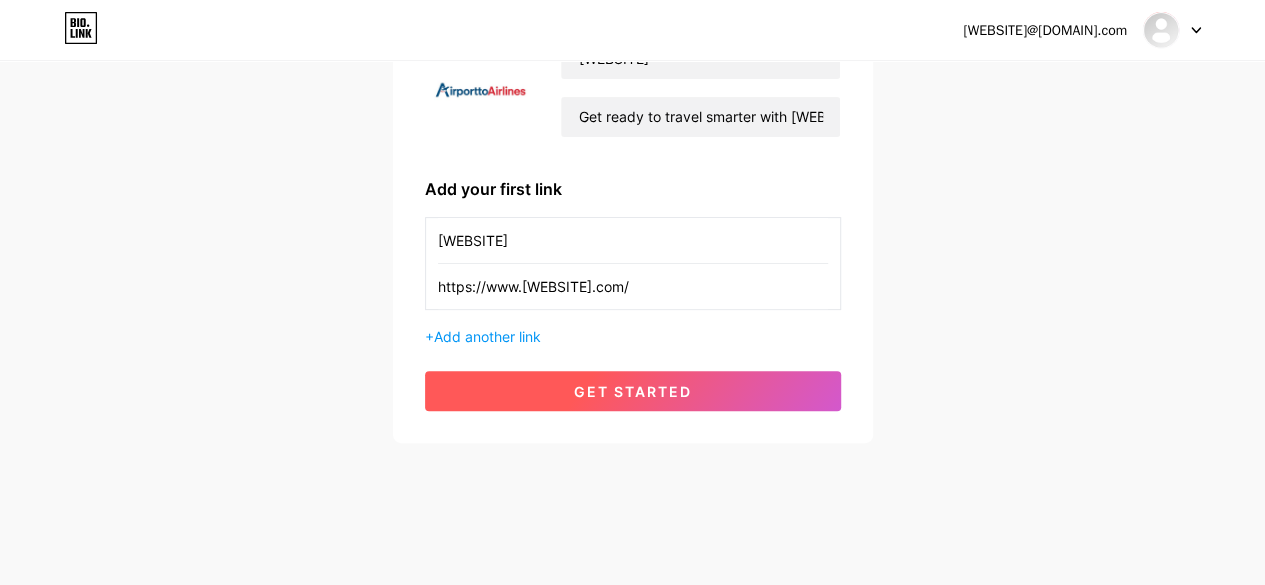 click on "get started" at bounding box center [633, 391] 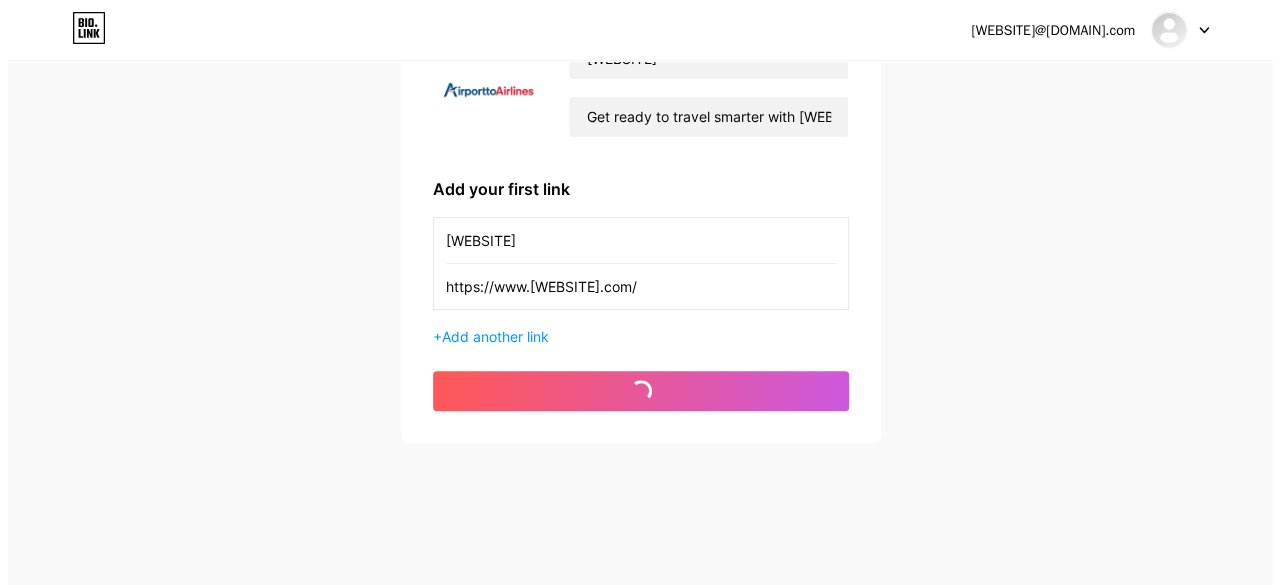 scroll, scrollTop: 0, scrollLeft: 0, axis: both 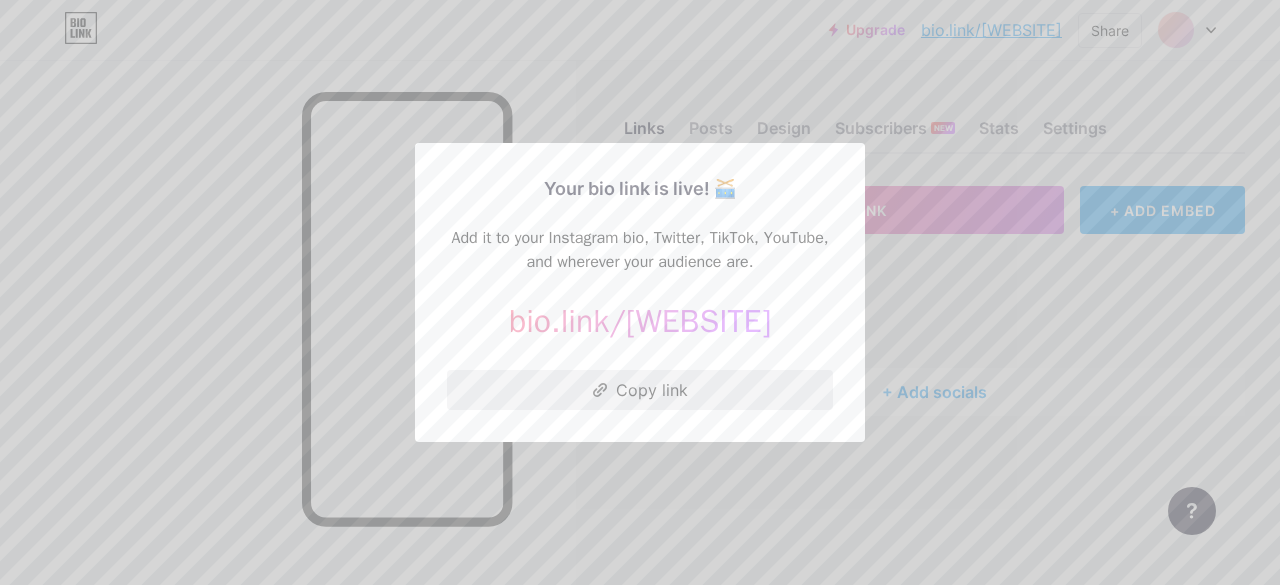 click on "Copy link" at bounding box center [640, 390] 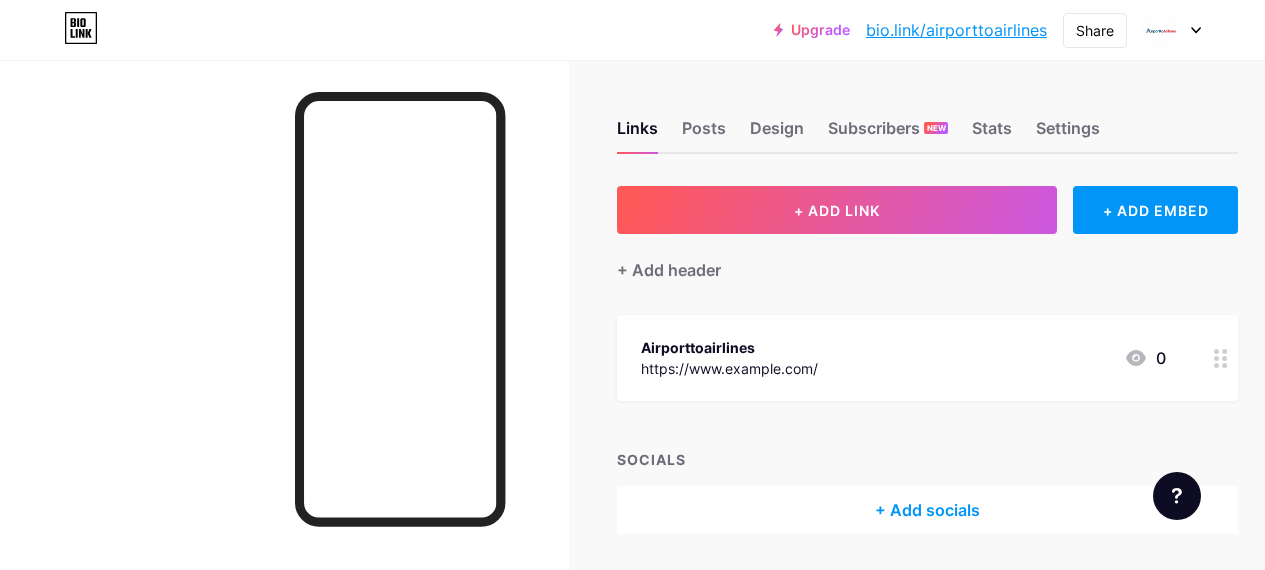 scroll, scrollTop: 0, scrollLeft: 0, axis: both 